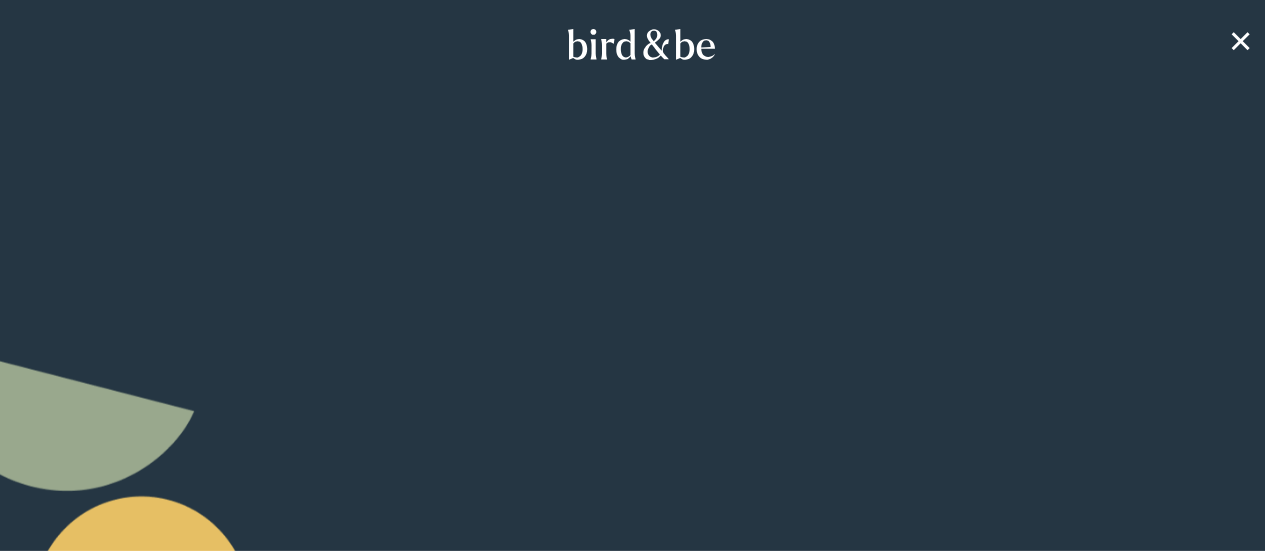 scroll, scrollTop: 0, scrollLeft: 0, axis: both 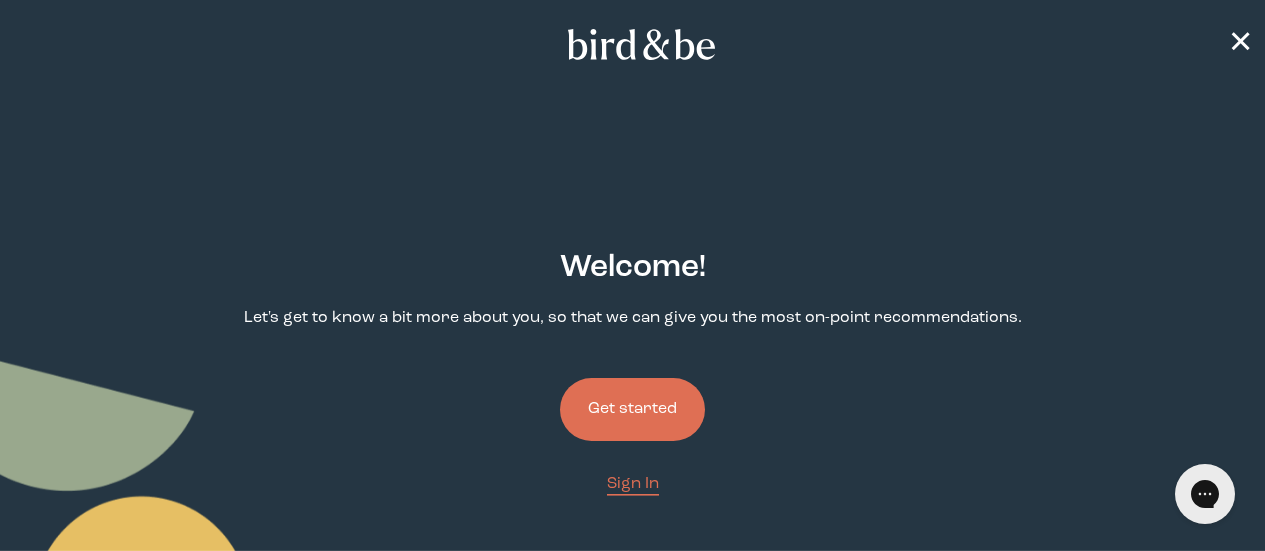 click on "Get started" at bounding box center [632, 409] 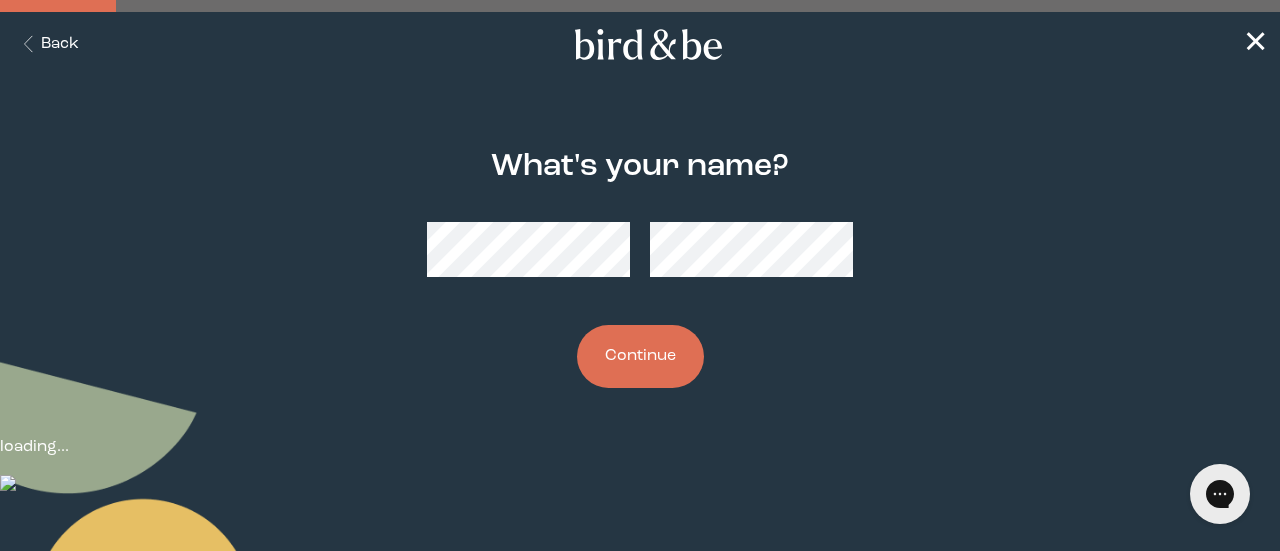 click on "Continue" at bounding box center [640, 356] 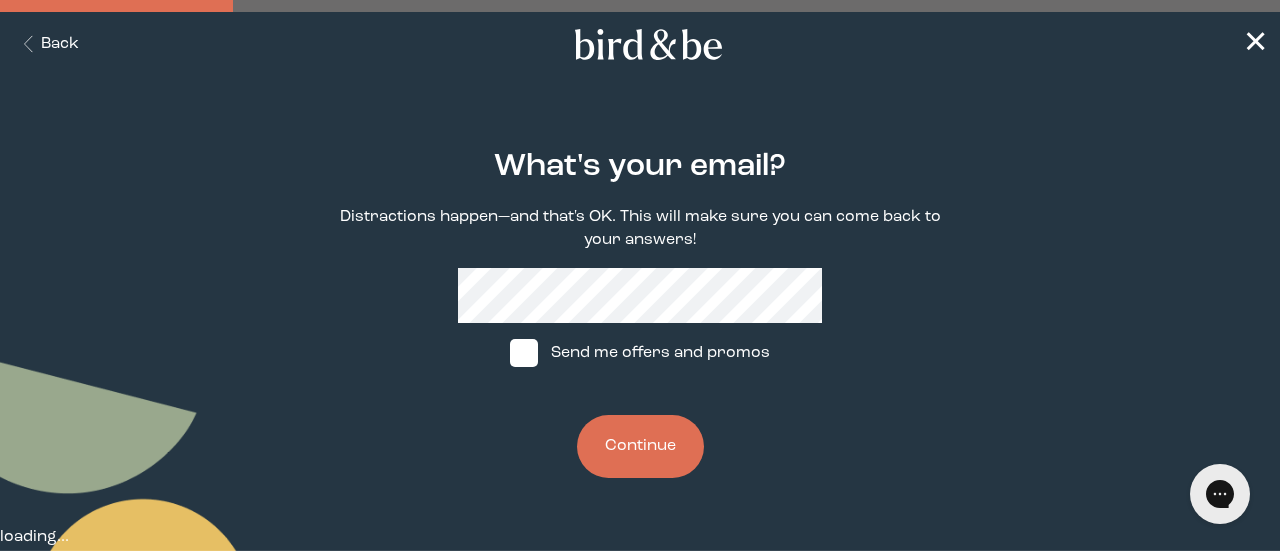 click on "What's your email? Distractions happen—and that's OK. This will make sure you can come back to your answers! Send me offers and promos Continue" at bounding box center (640, 314) 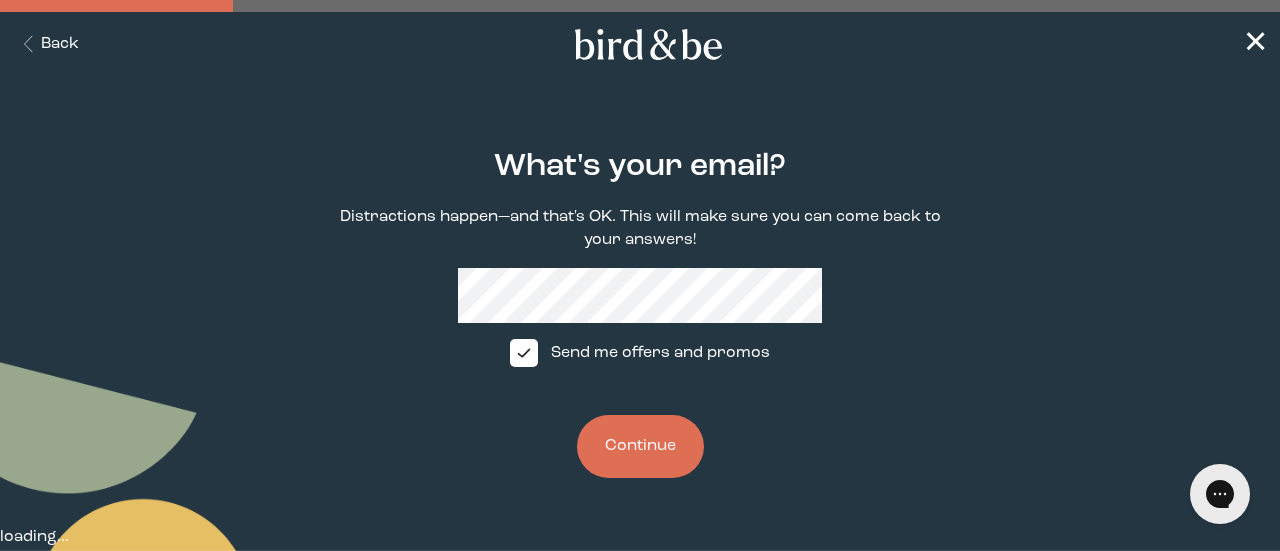 click on "Continue" at bounding box center (640, 446) 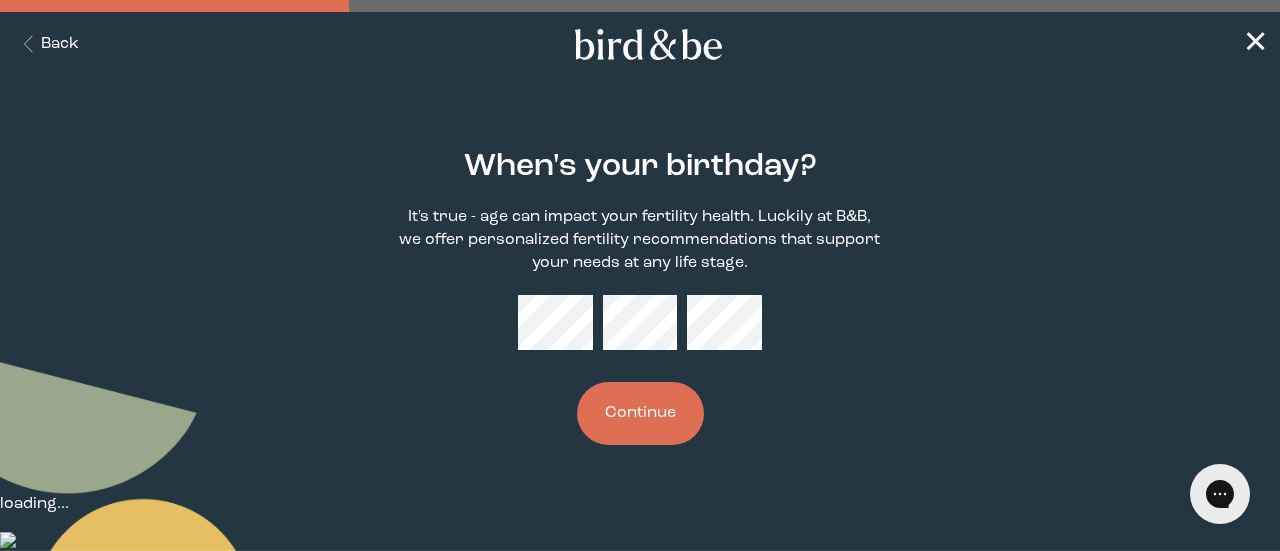 click on "Continue" at bounding box center (640, 413) 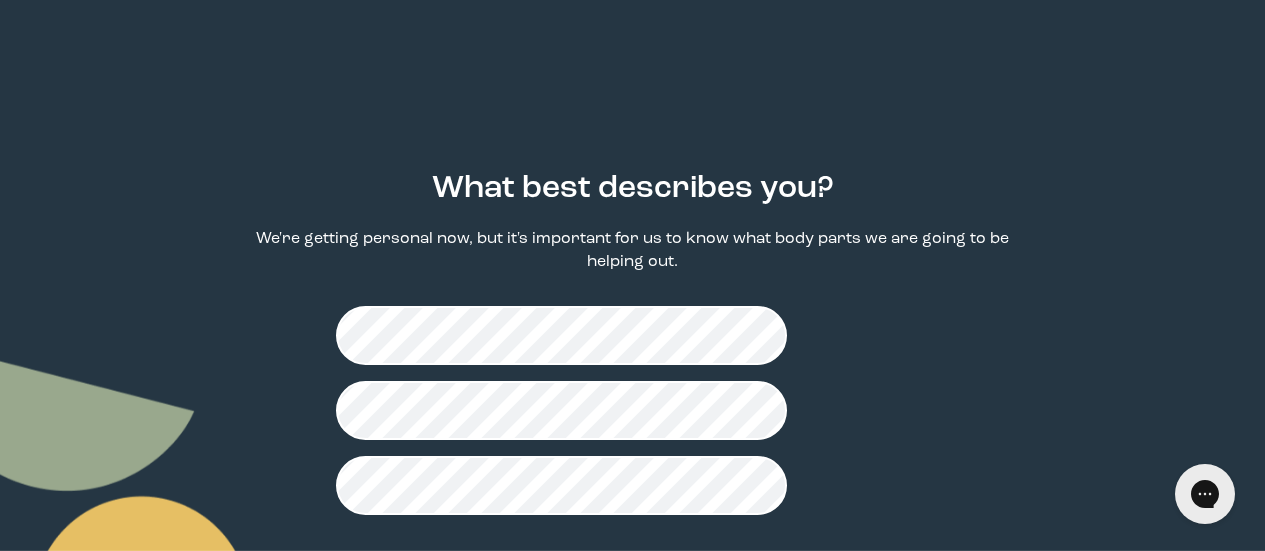 scroll, scrollTop: 101, scrollLeft: 0, axis: vertical 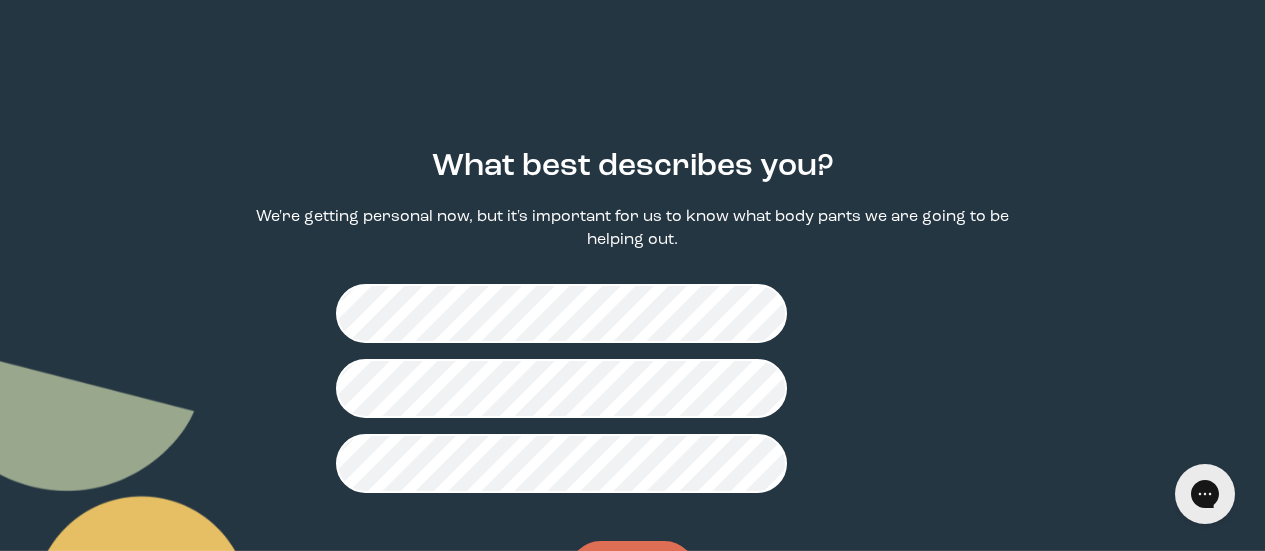 click on "Continue" at bounding box center [632, 572] 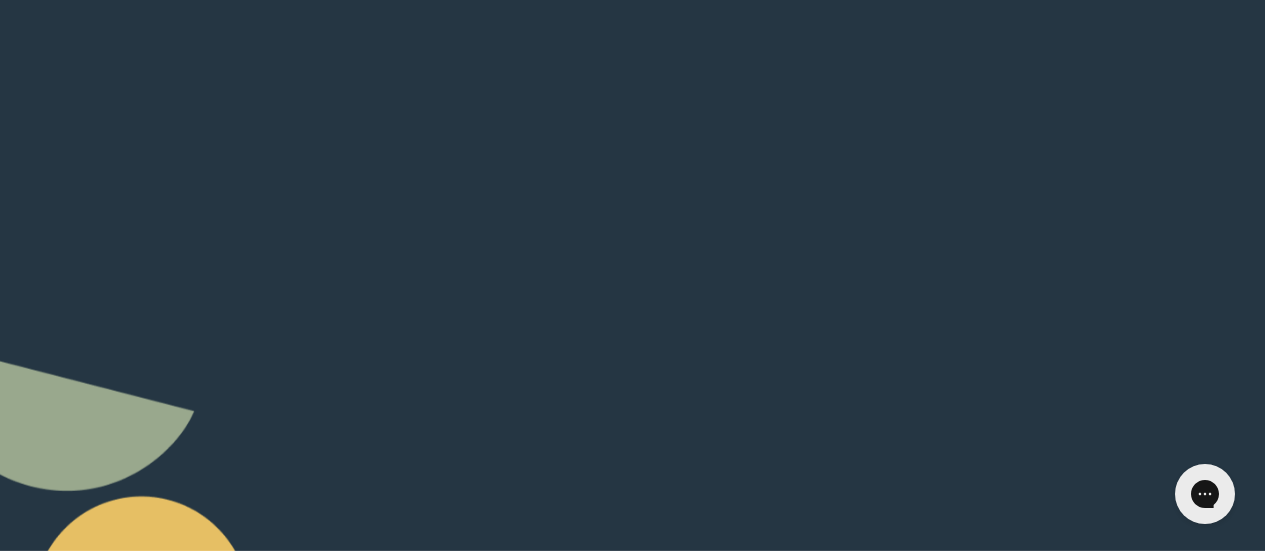 scroll, scrollTop: 0, scrollLeft: 0, axis: both 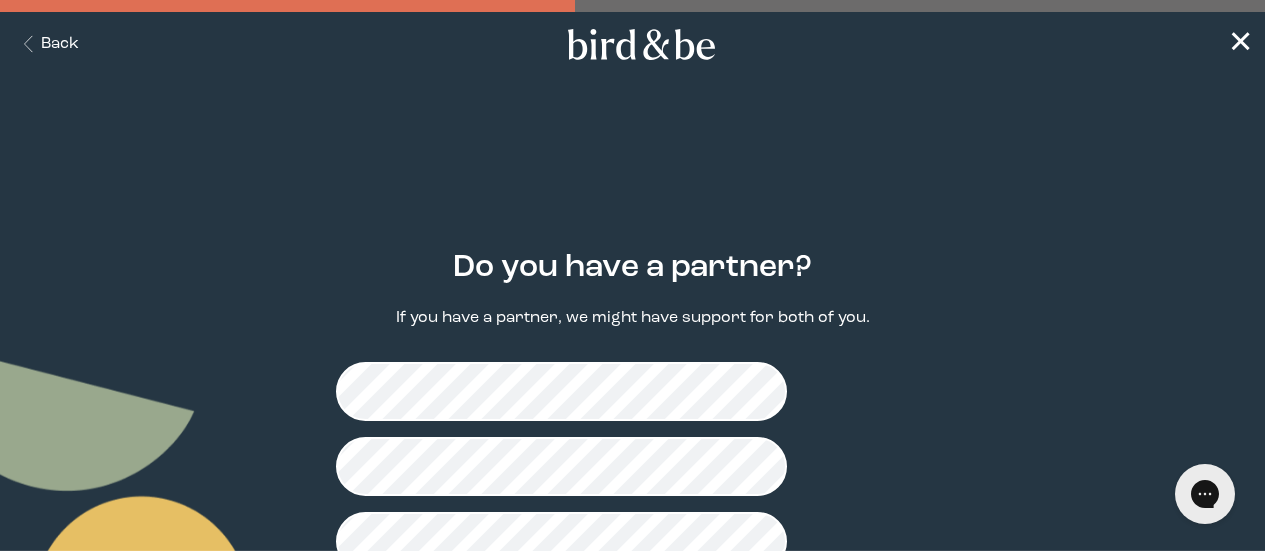 click on "Continue" at bounding box center (632, 650) 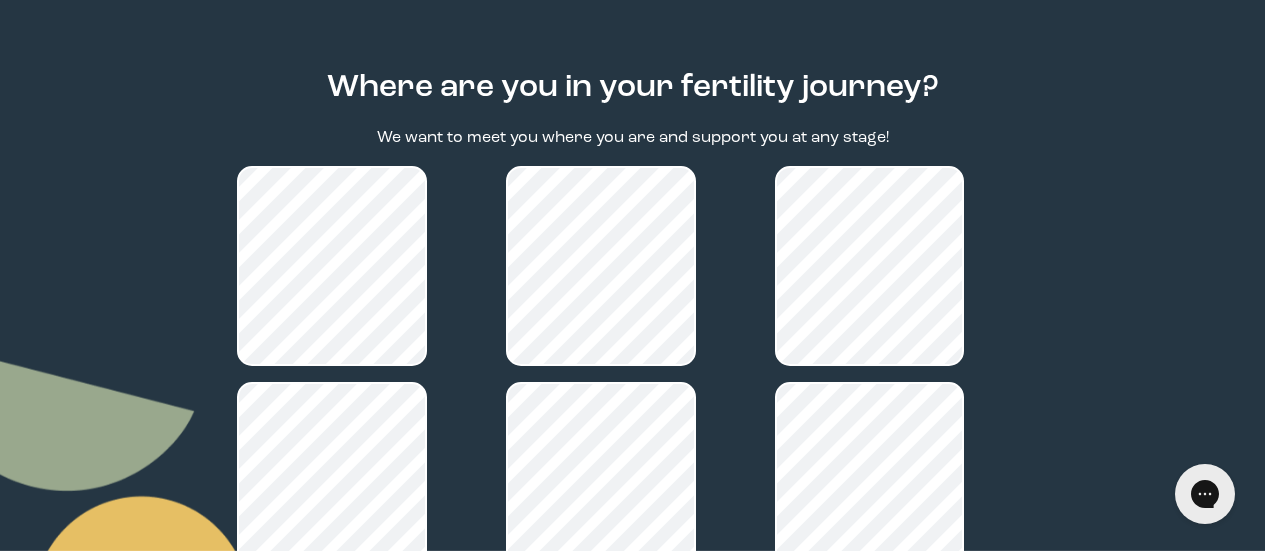 scroll, scrollTop: 200, scrollLeft: 0, axis: vertical 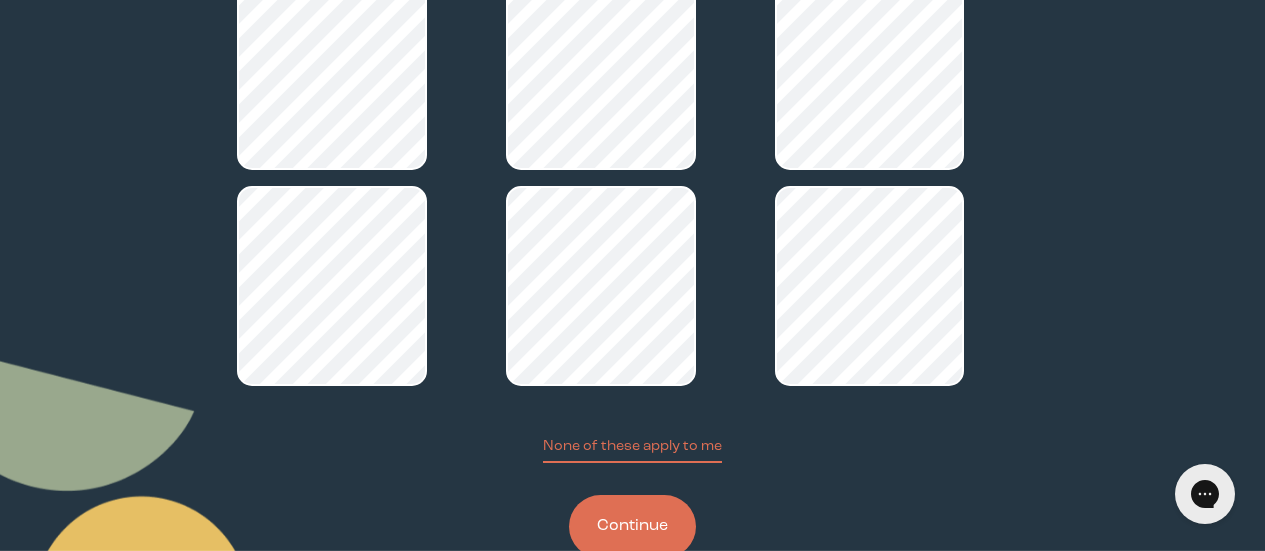 click on "Continue" at bounding box center [632, 526] 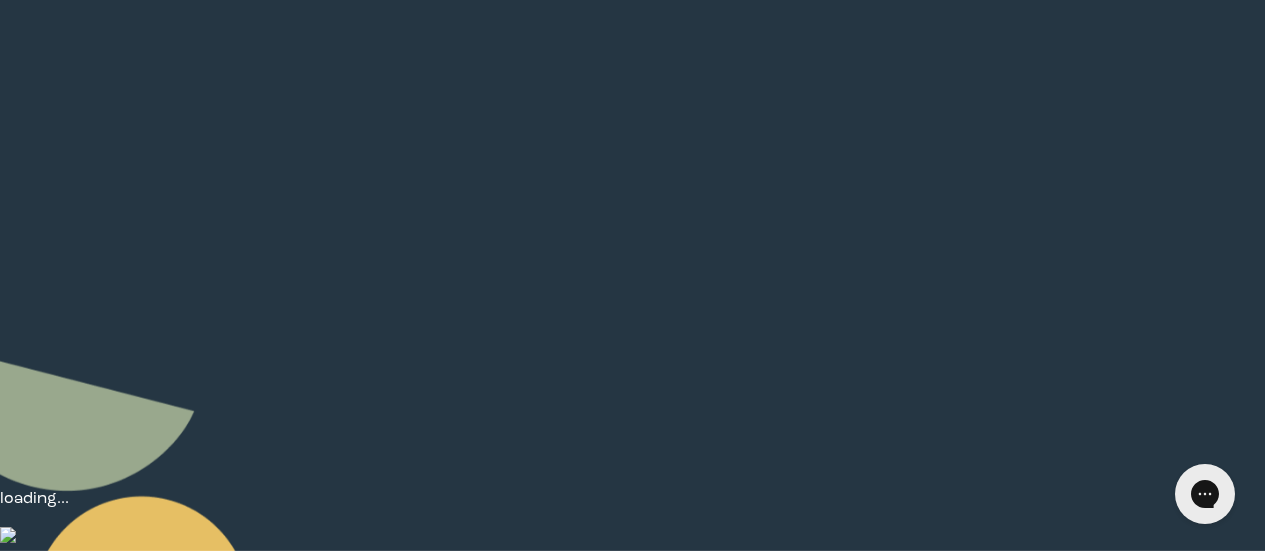 scroll, scrollTop: 0, scrollLeft: 0, axis: both 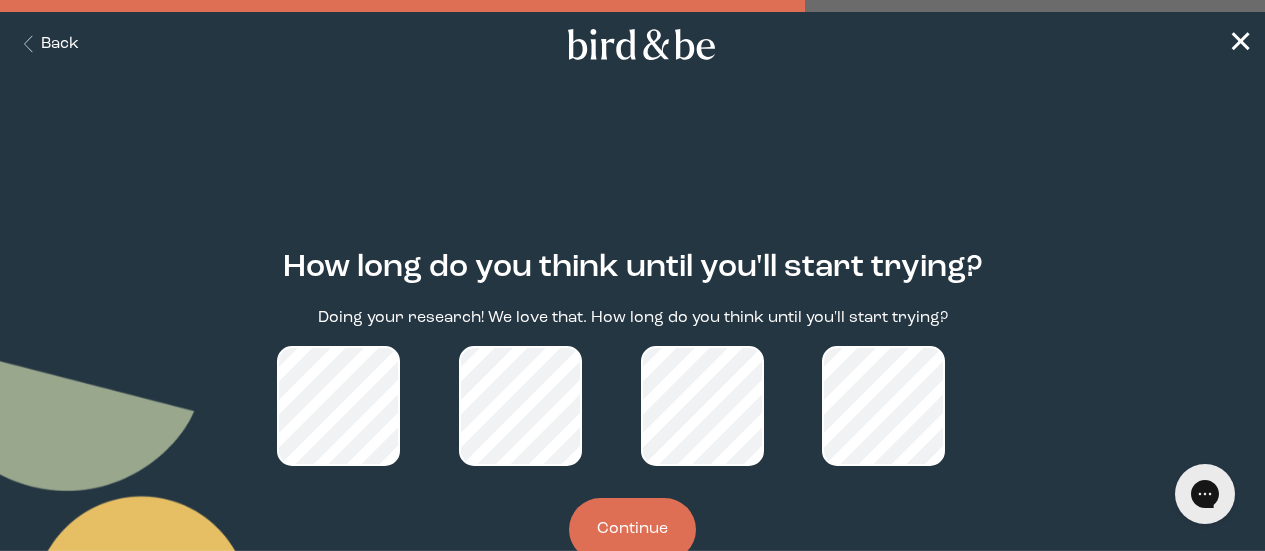 click on "Back" at bounding box center [47, 44] 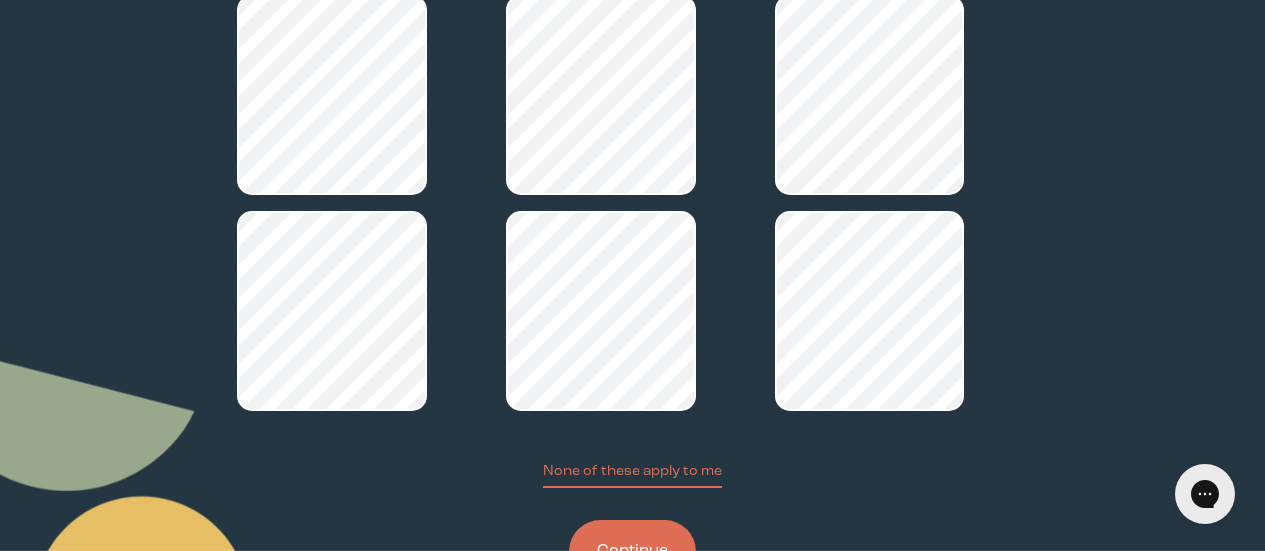 scroll, scrollTop: 176, scrollLeft: 0, axis: vertical 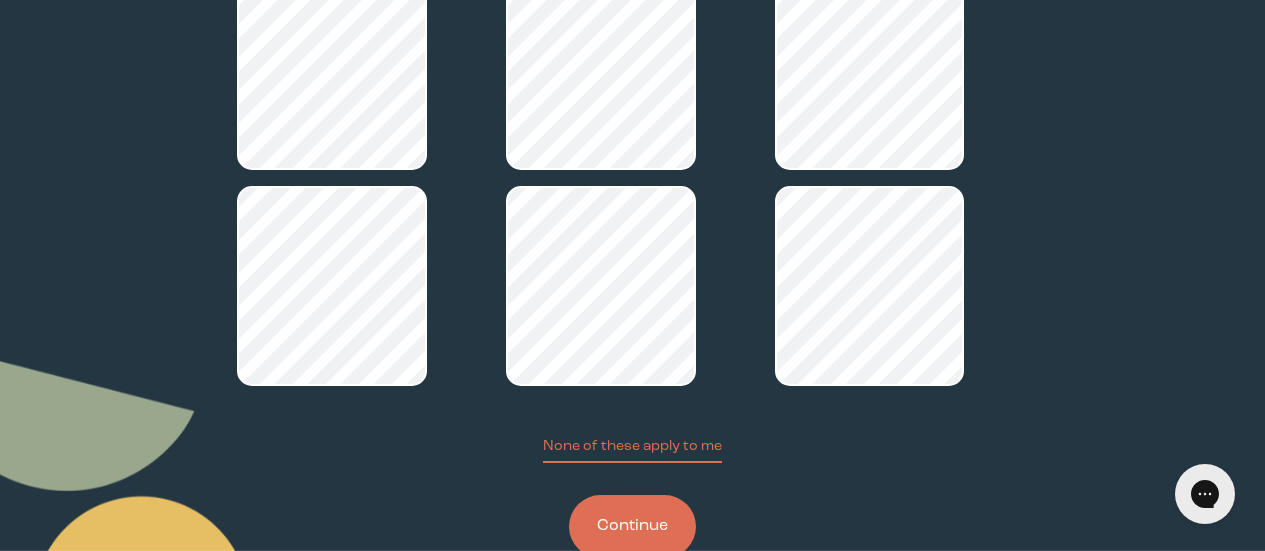 click on "Continue" at bounding box center [632, 526] 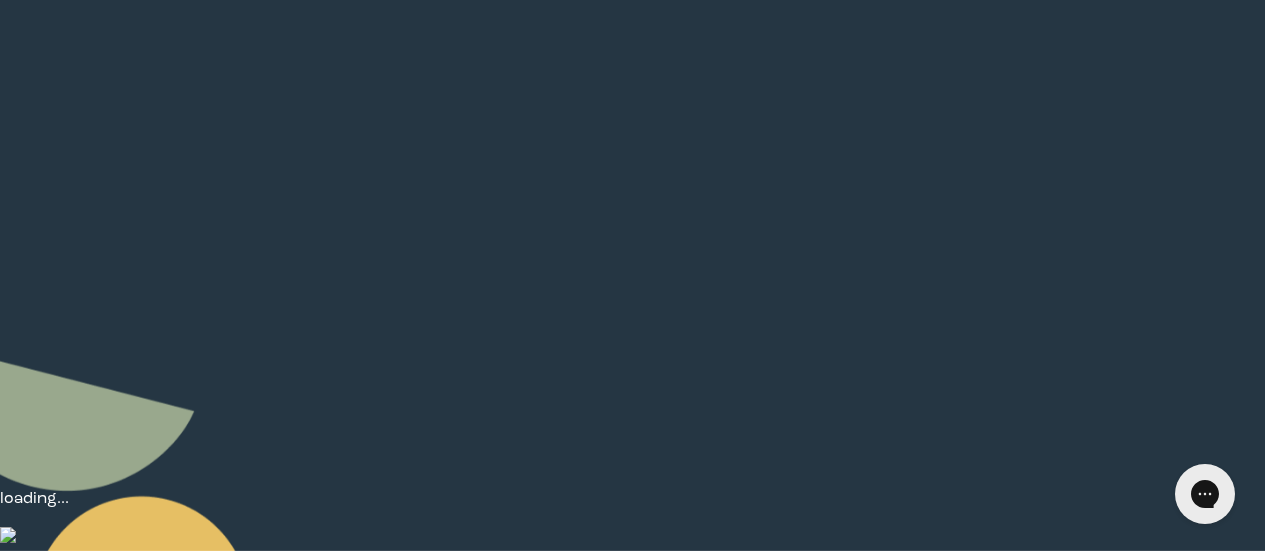 scroll, scrollTop: 0, scrollLeft: 0, axis: both 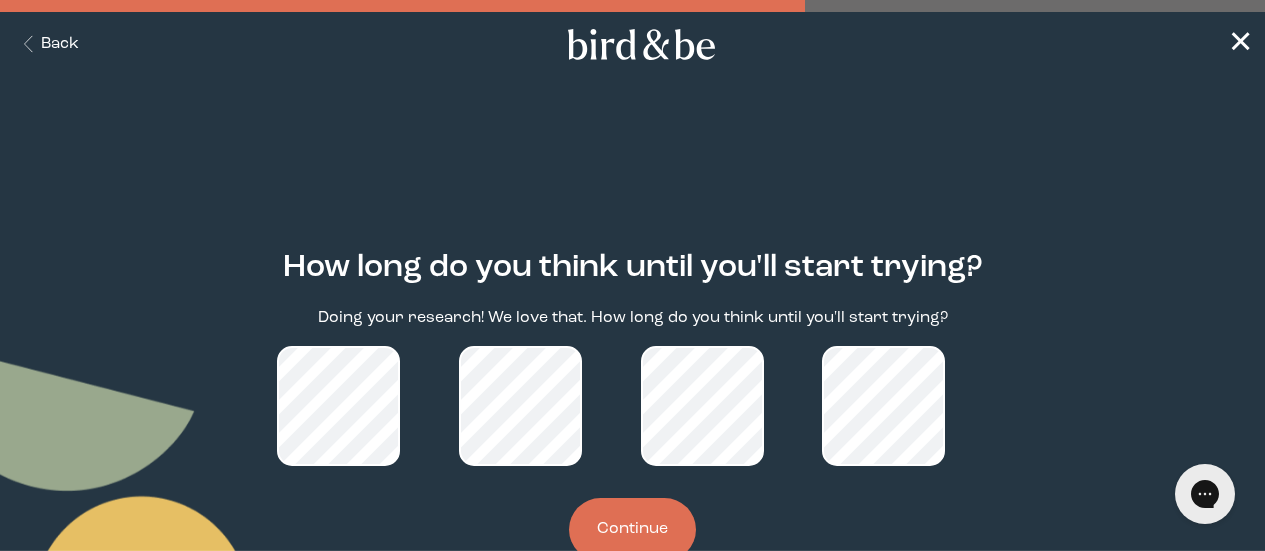 click on "Continue" at bounding box center (632, 529) 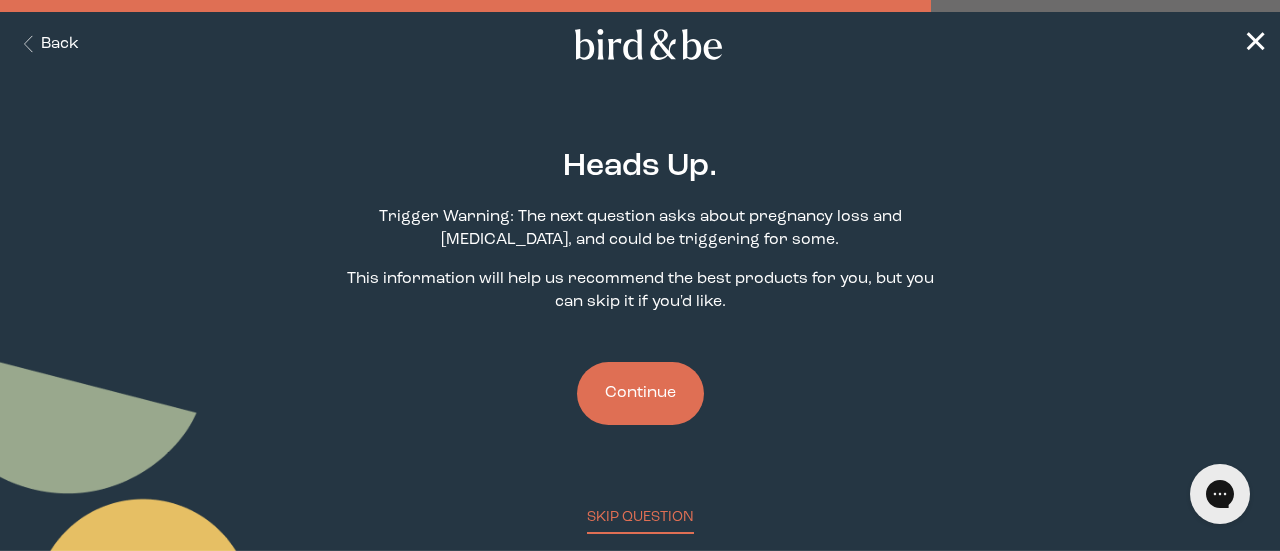 click on "Continue" at bounding box center [640, 393] 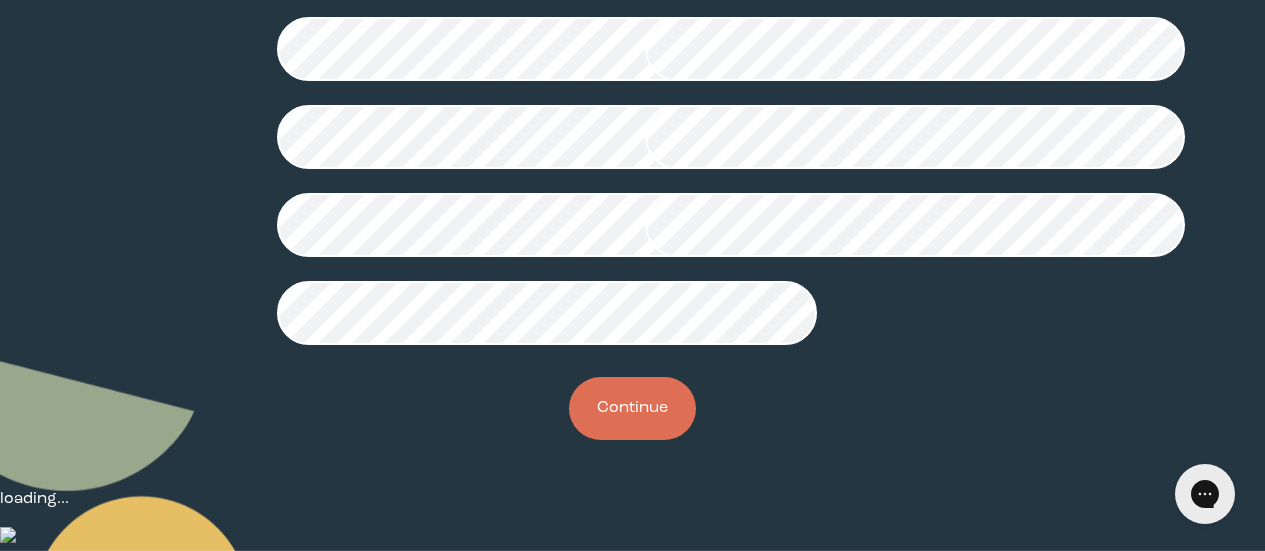 scroll, scrollTop: 697, scrollLeft: 0, axis: vertical 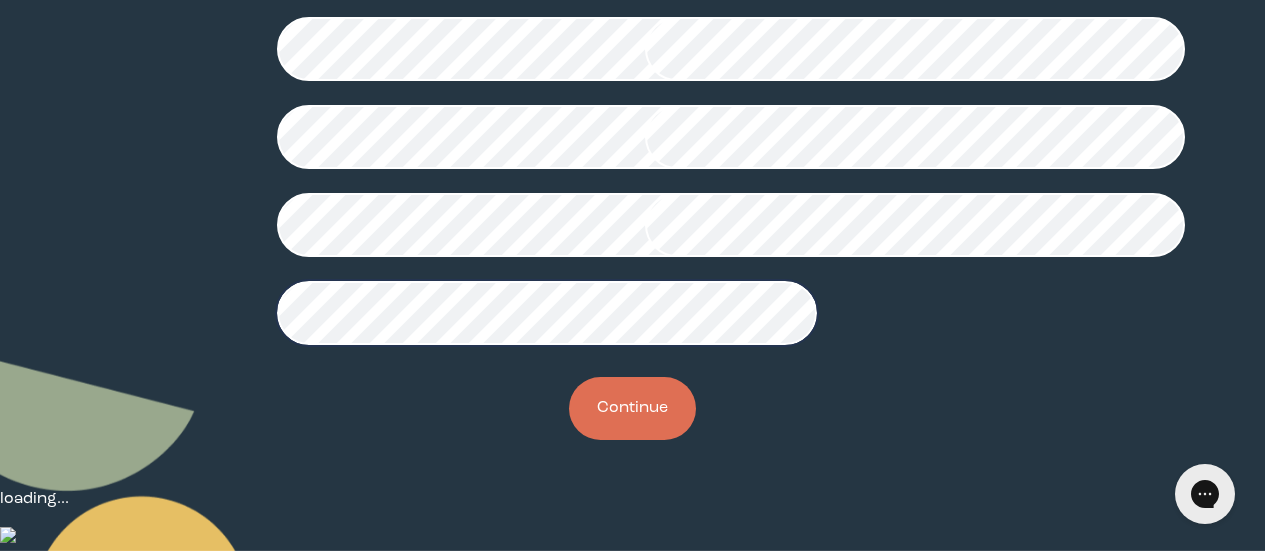 click on "Continue" at bounding box center (632, 408) 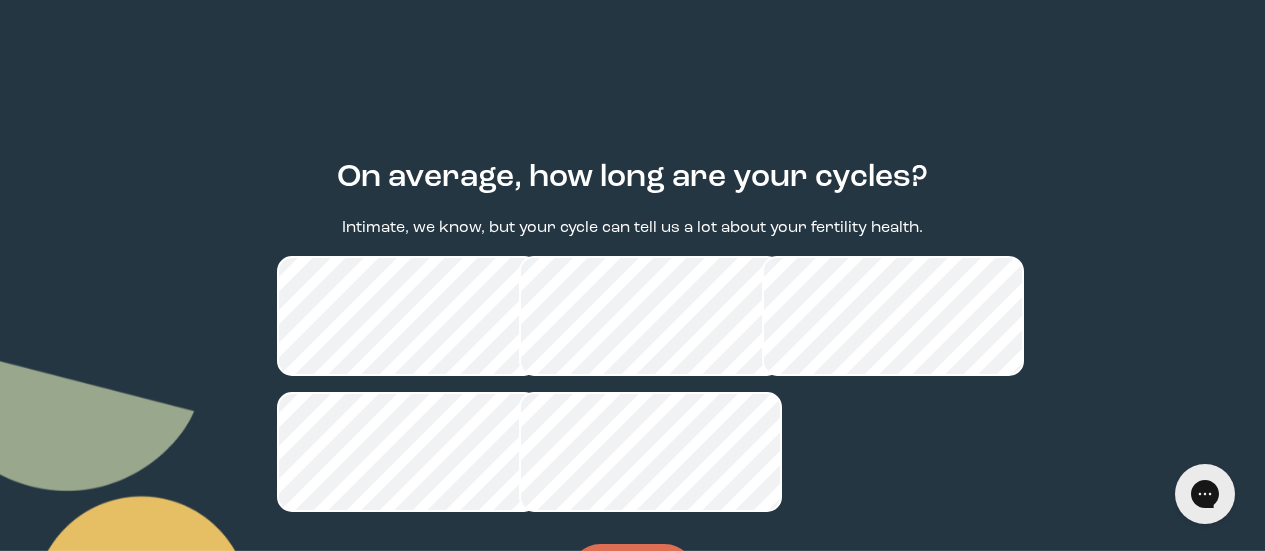 scroll, scrollTop: 100, scrollLeft: 0, axis: vertical 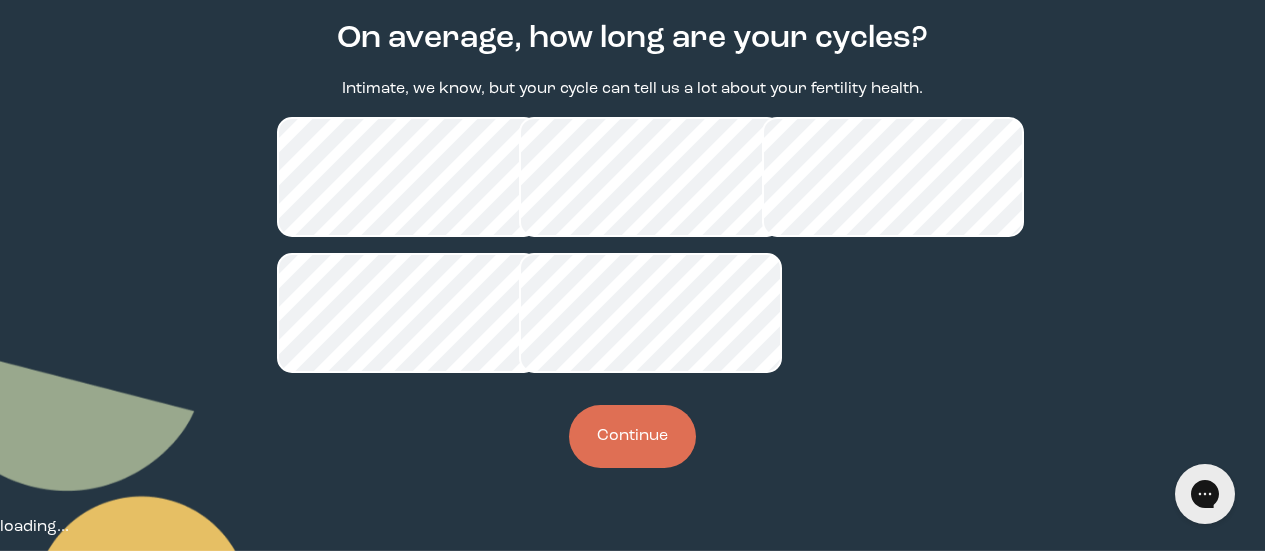 click on "Continue" at bounding box center [632, 436] 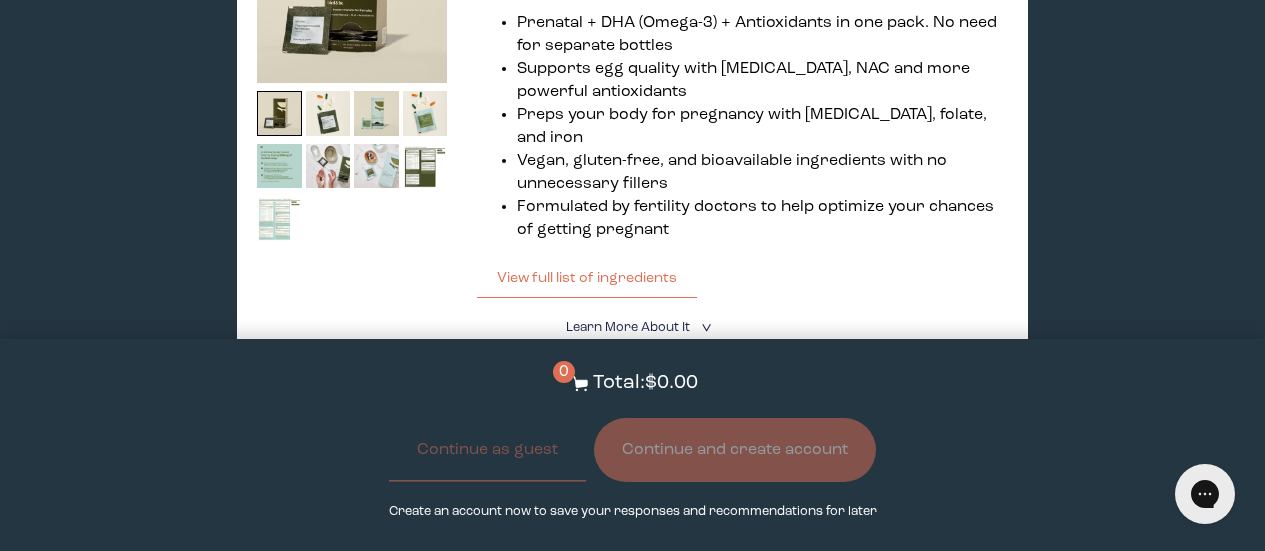 scroll, scrollTop: 2500, scrollLeft: 0, axis: vertical 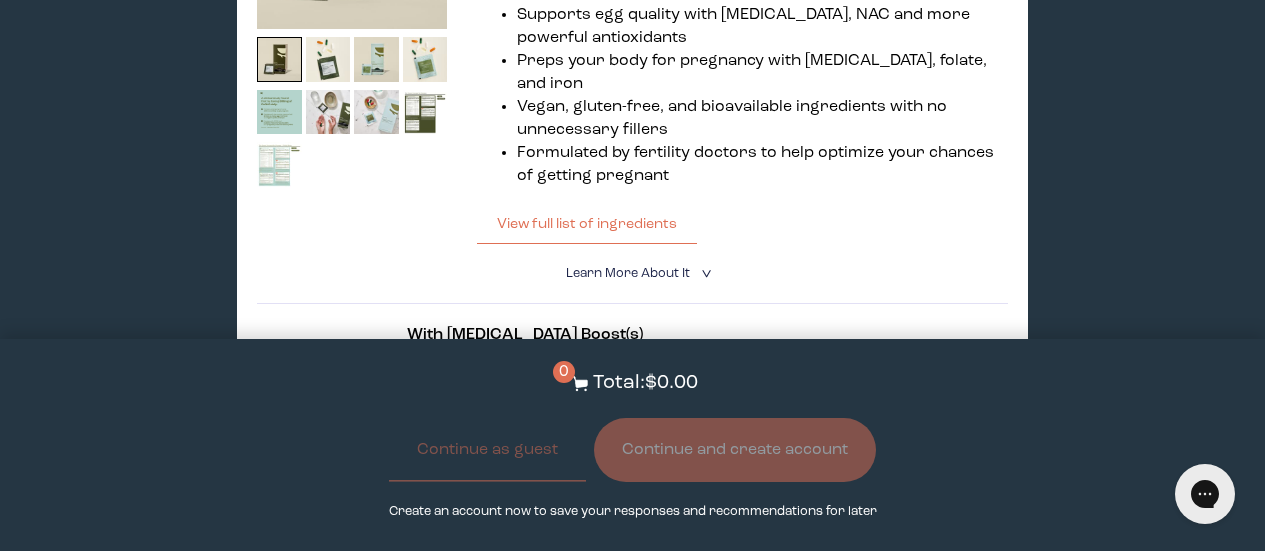 click on "With [MEDICAL_DATA] Boost" at bounding box center (537, 384) 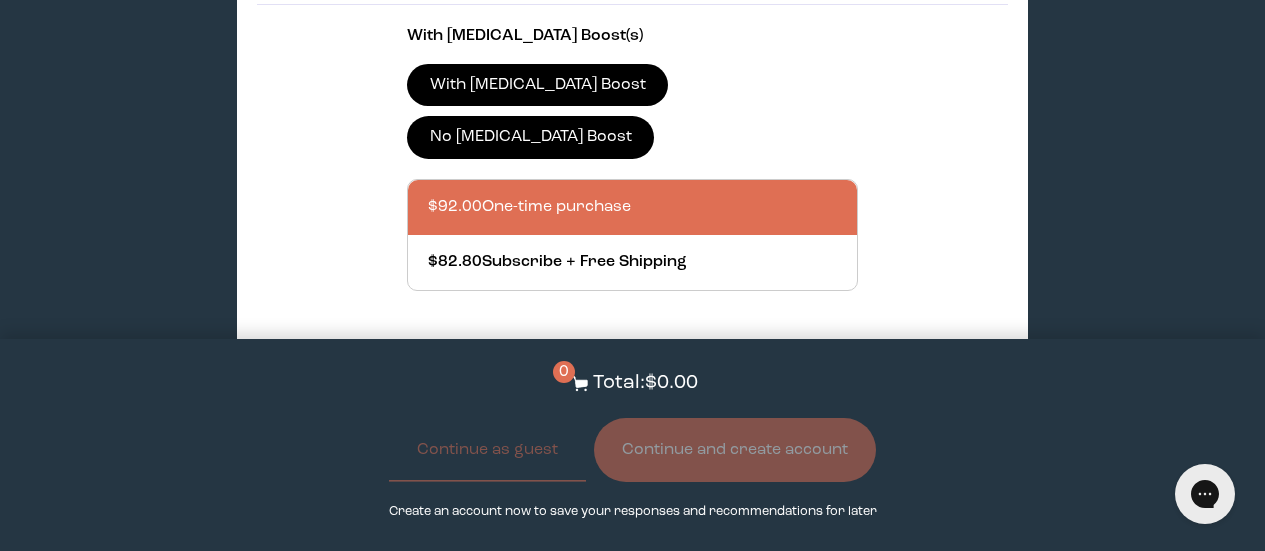 scroll, scrollTop: 2800, scrollLeft: 0, axis: vertical 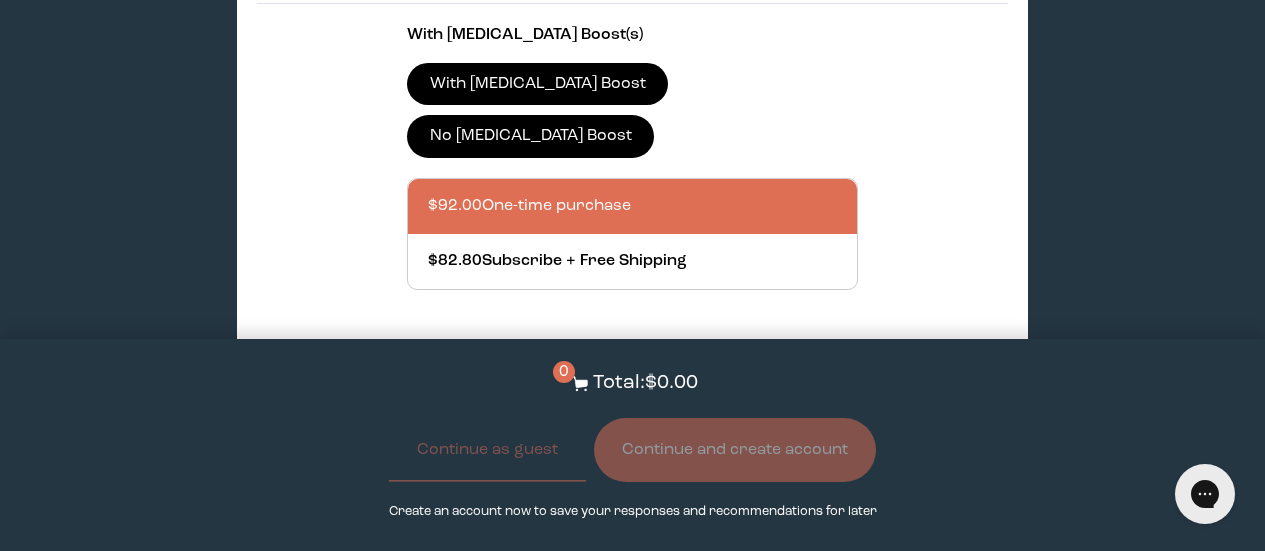 click on "Add to Cart - $92.00" at bounding box center [632, 361] 